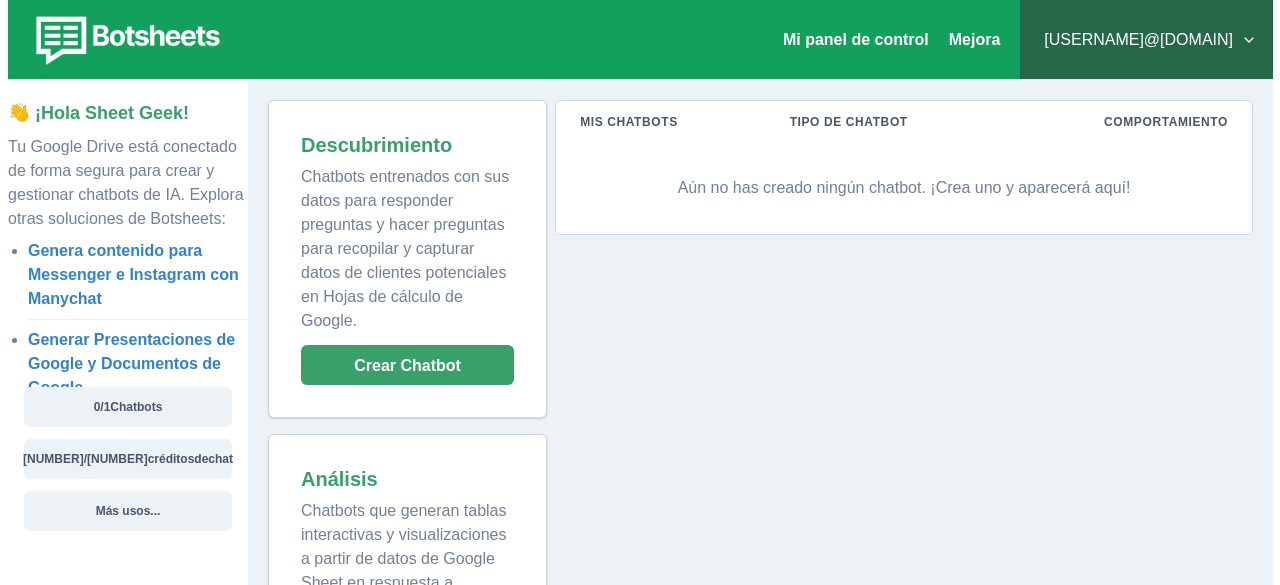 scroll, scrollTop: 137, scrollLeft: 0, axis: vertical 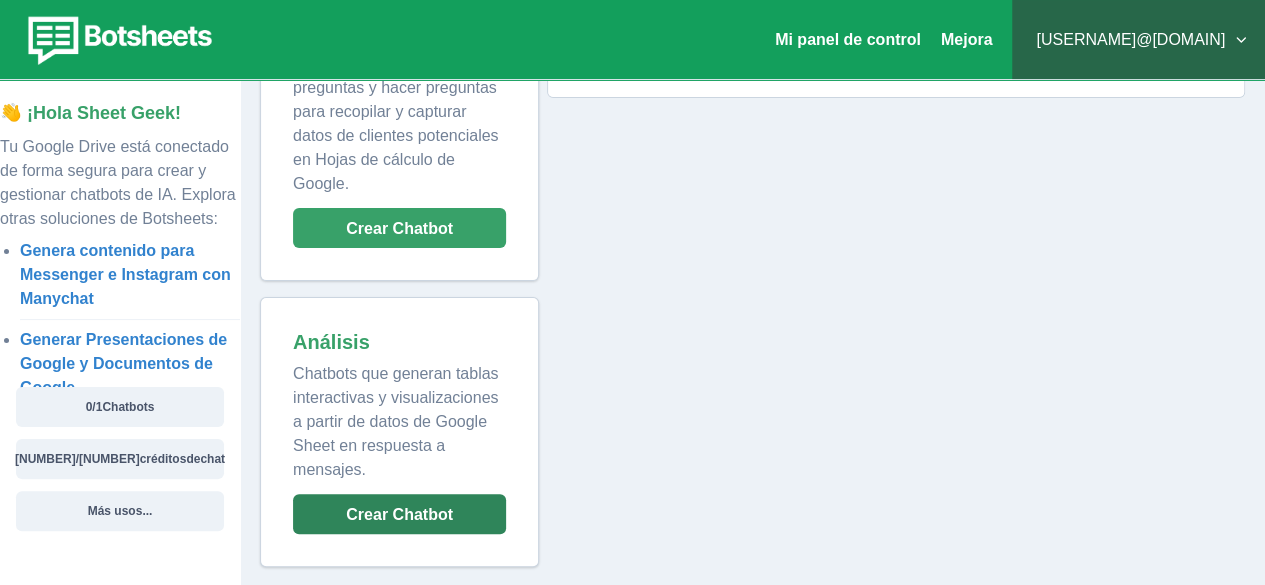 click on "Crear Chatbot" at bounding box center (399, 514) 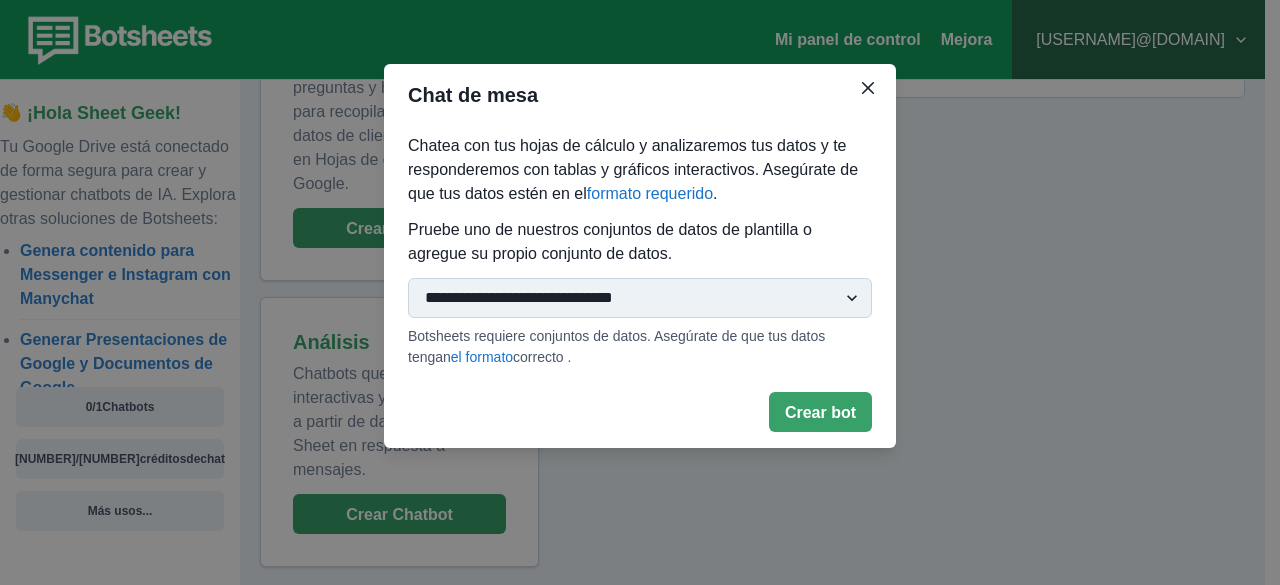 click on "**********" at bounding box center [640, 298] 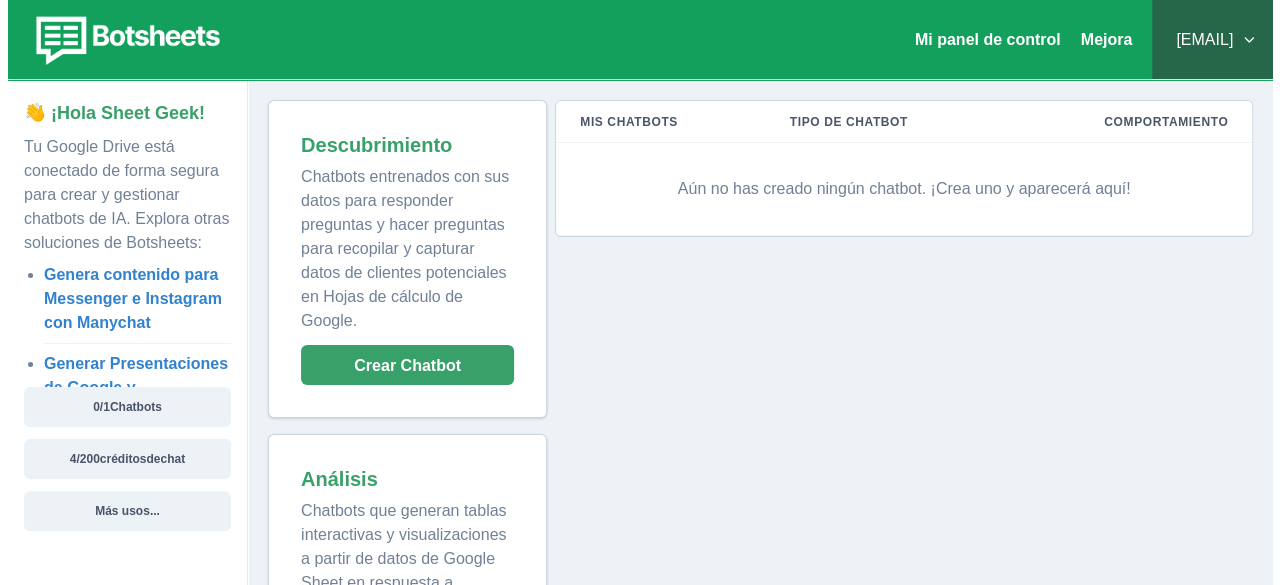 scroll, scrollTop: 137, scrollLeft: 0, axis: vertical 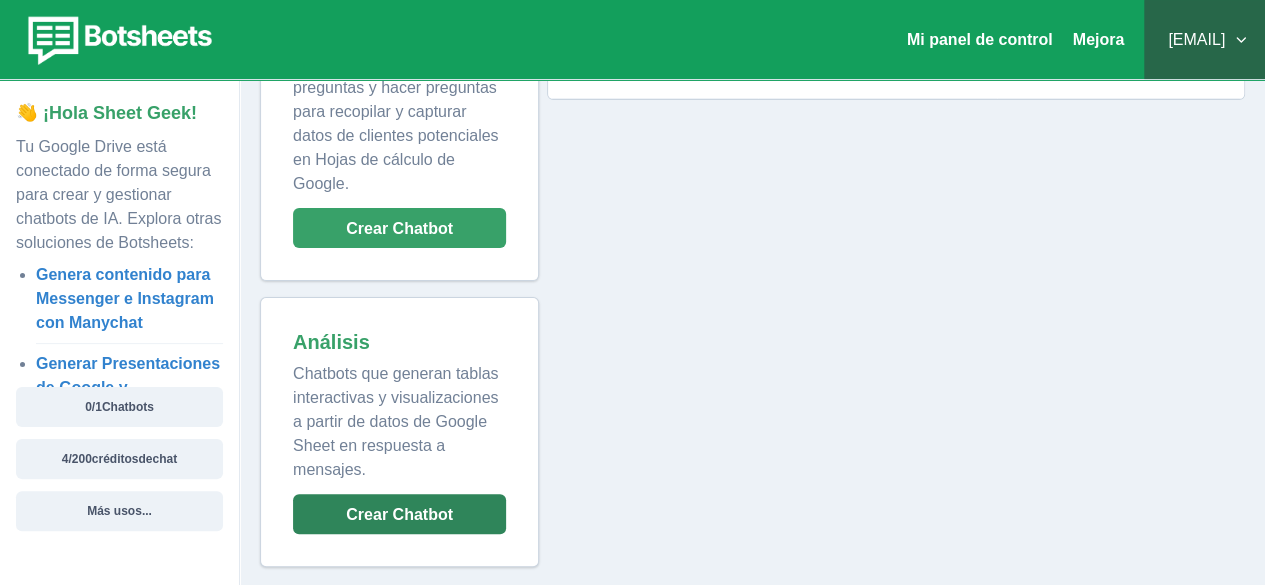 click on "Crear Chatbot" at bounding box center (399, 514) 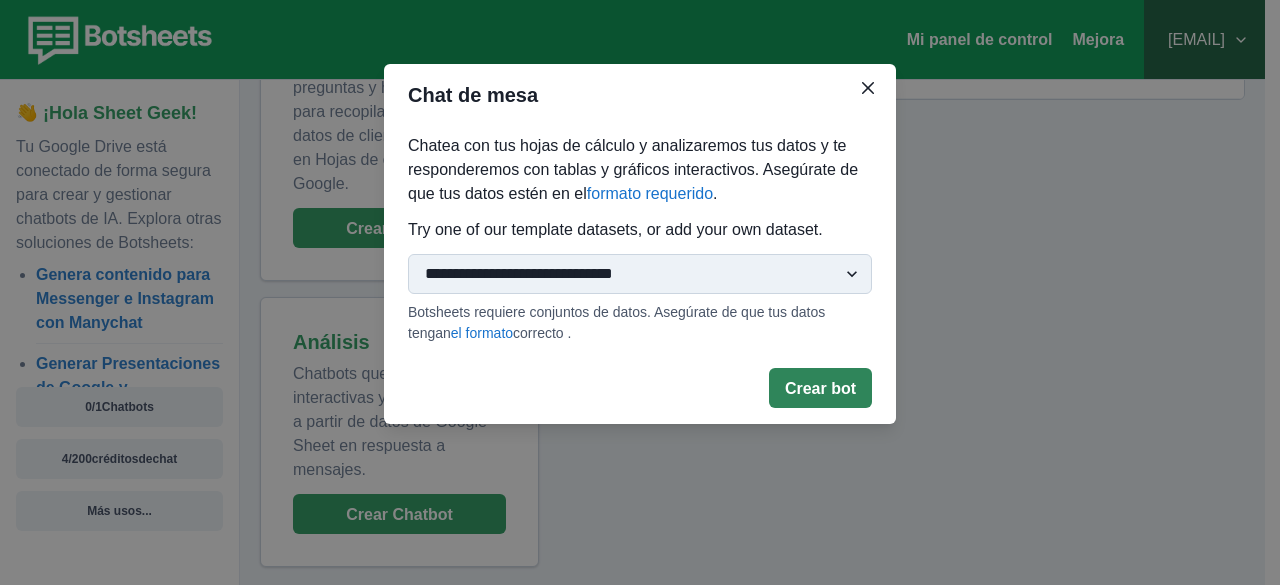 click on "Crear bot" at bounding box center [820, 388] 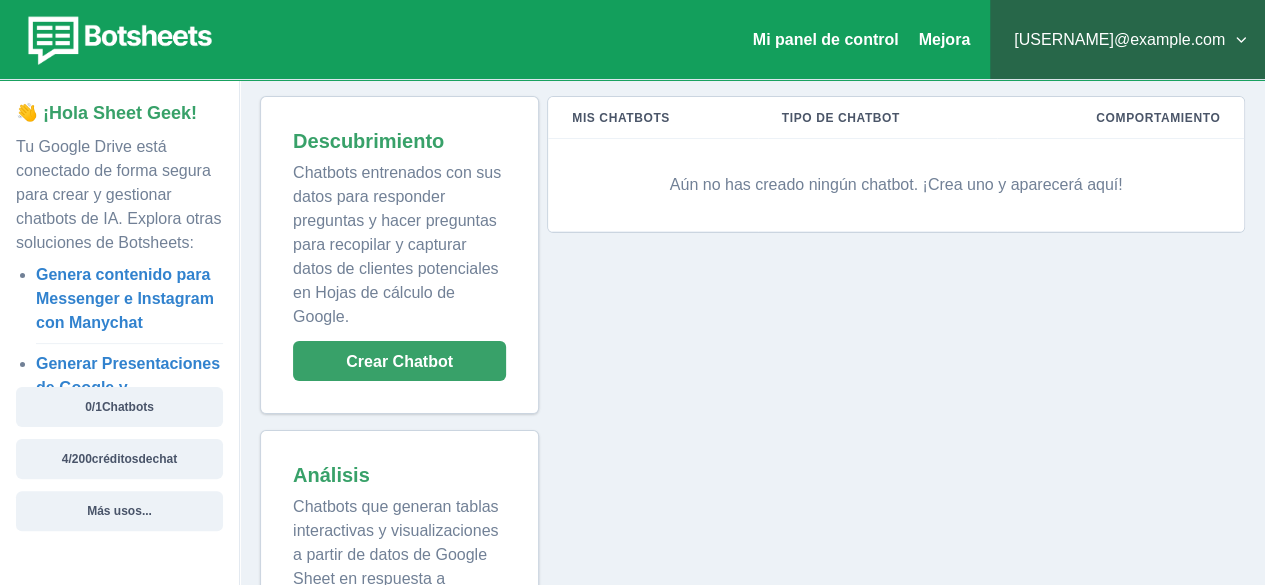 scroll, scrollTop: 0, scrollLeft: 0, axis: both 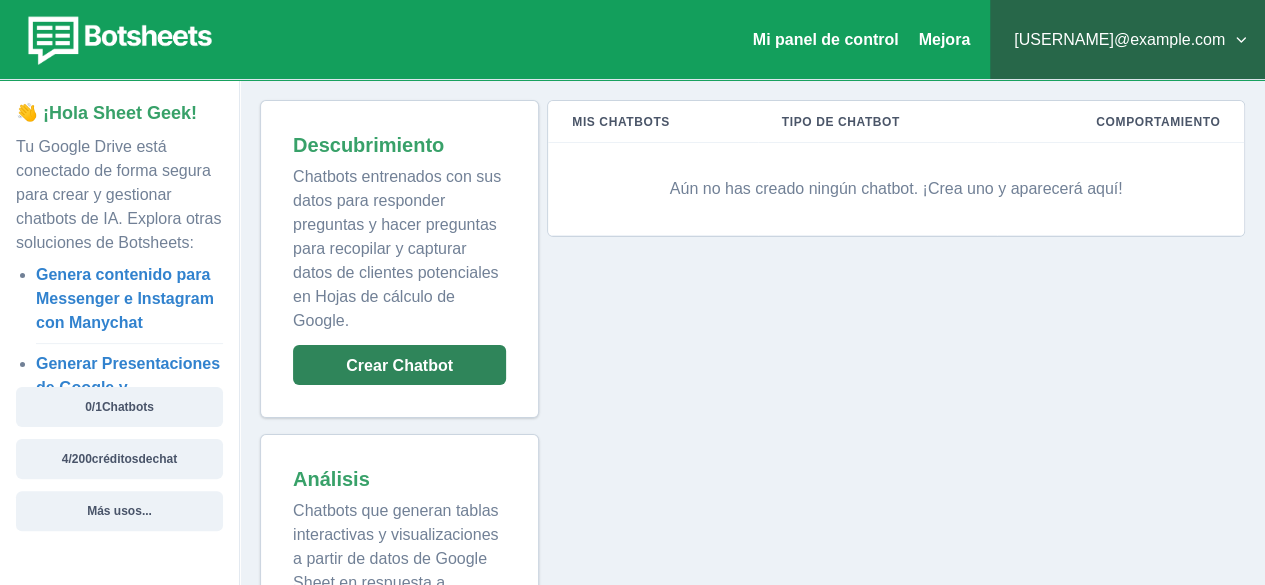 click on "Crear Chatbot" at bounding box center (399, 365) 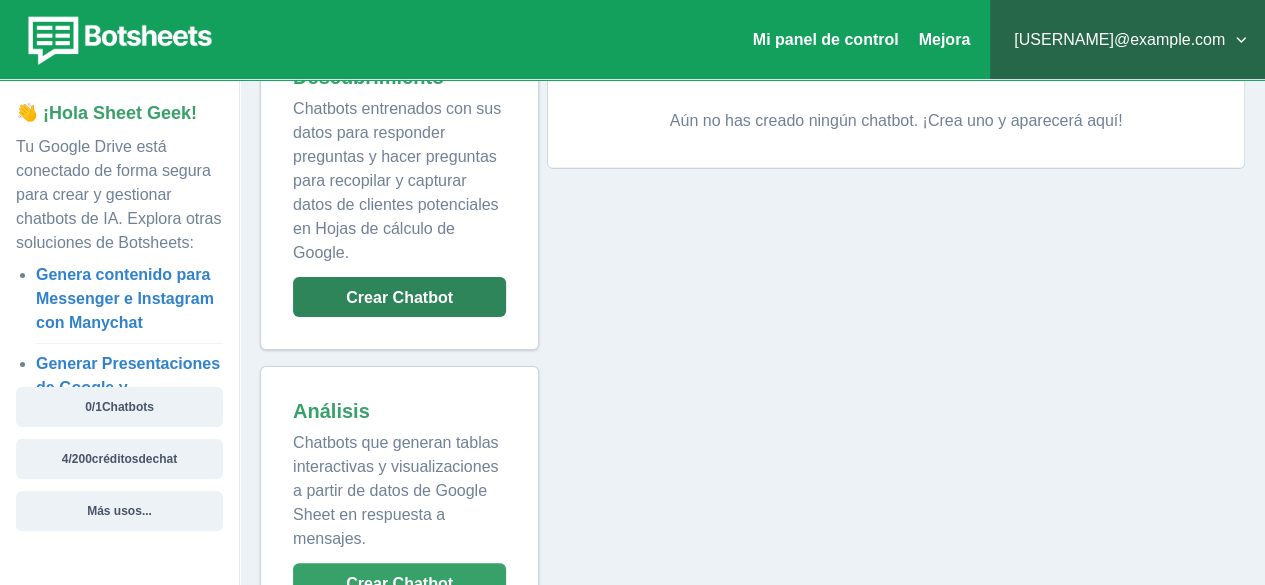 scroll, scrollTop: 100, scrollLeft: 0, axis: vertical 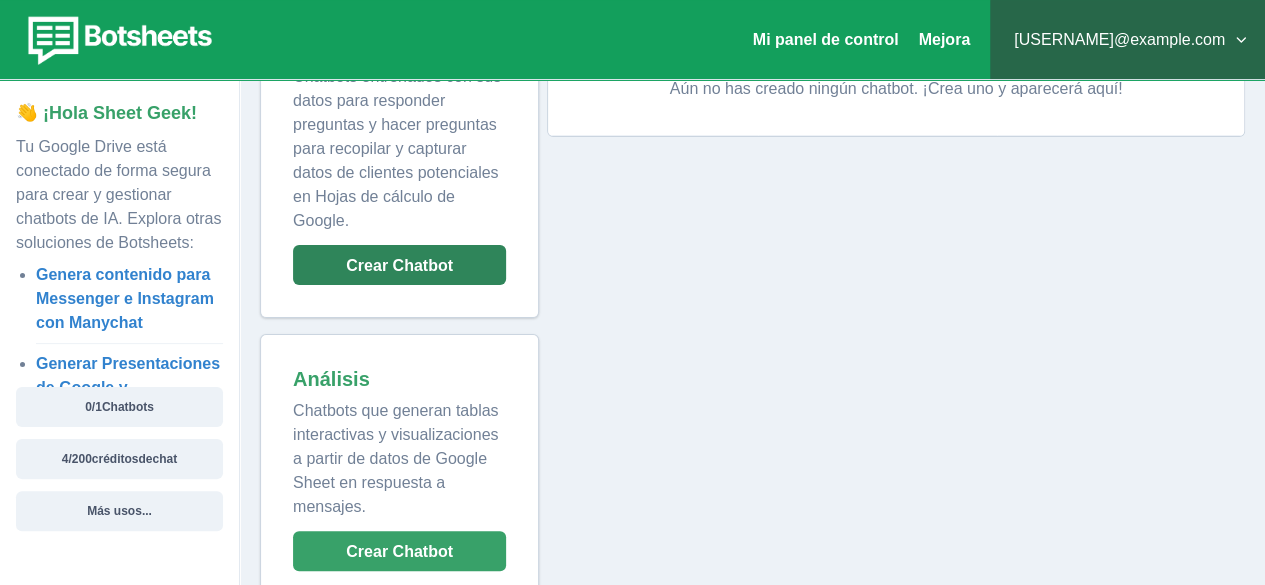 click on "Crear Chatbot" at bounding box center (399, 265) 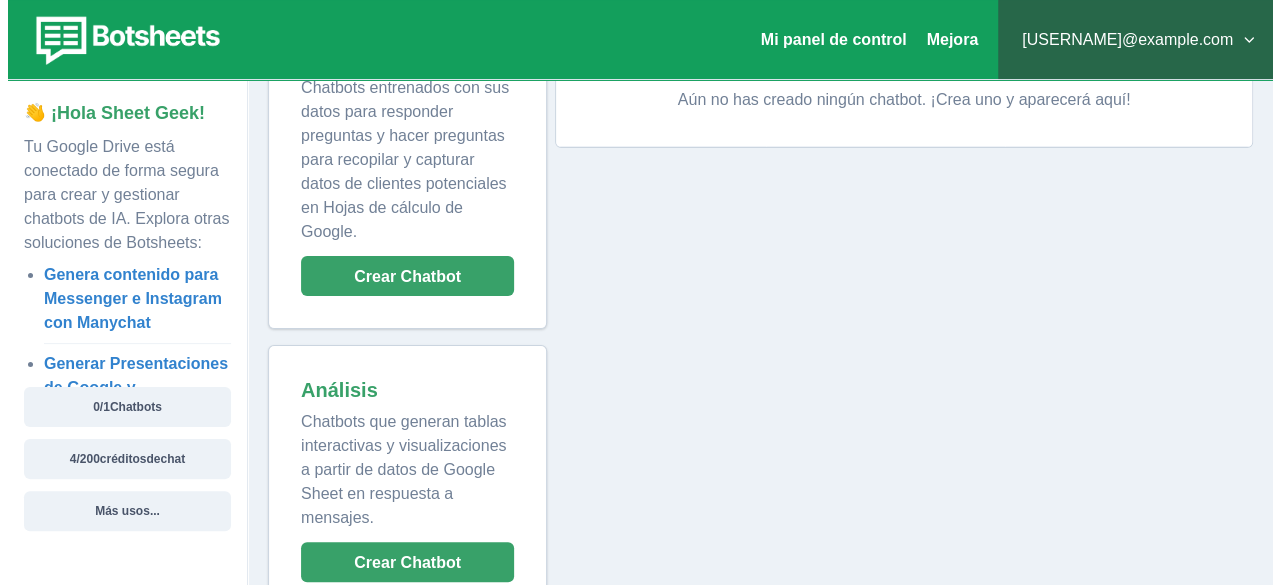 scroll, scrollTop: 100, scrollLeft: 0, axis: vertical 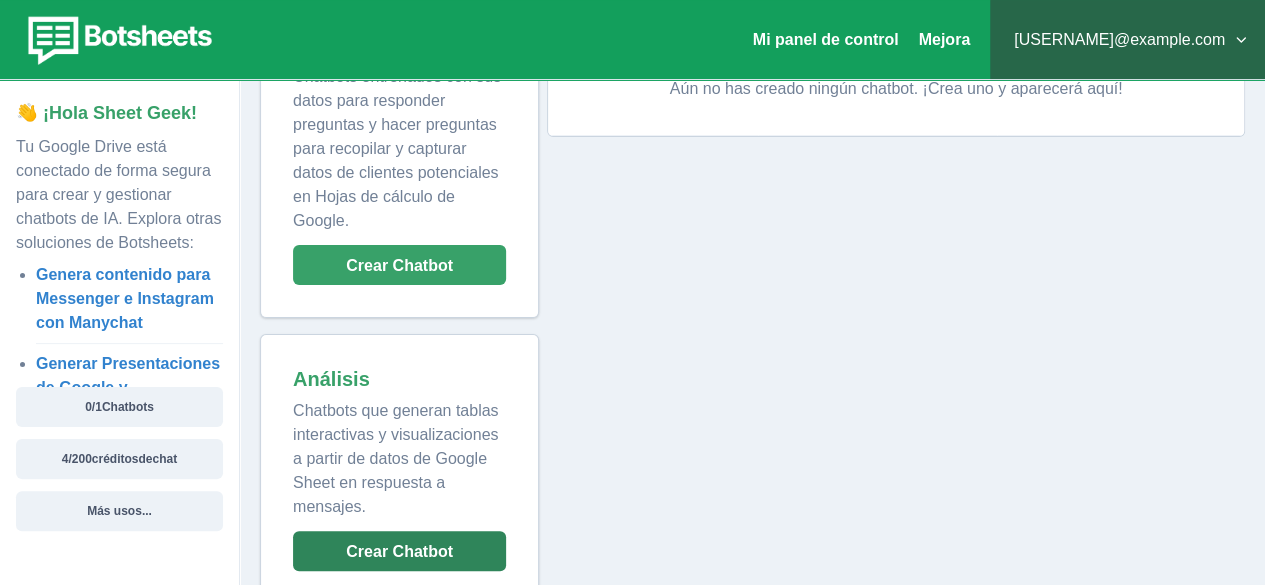 click on "Crear Chatbot" at bounding box center [399, 551] 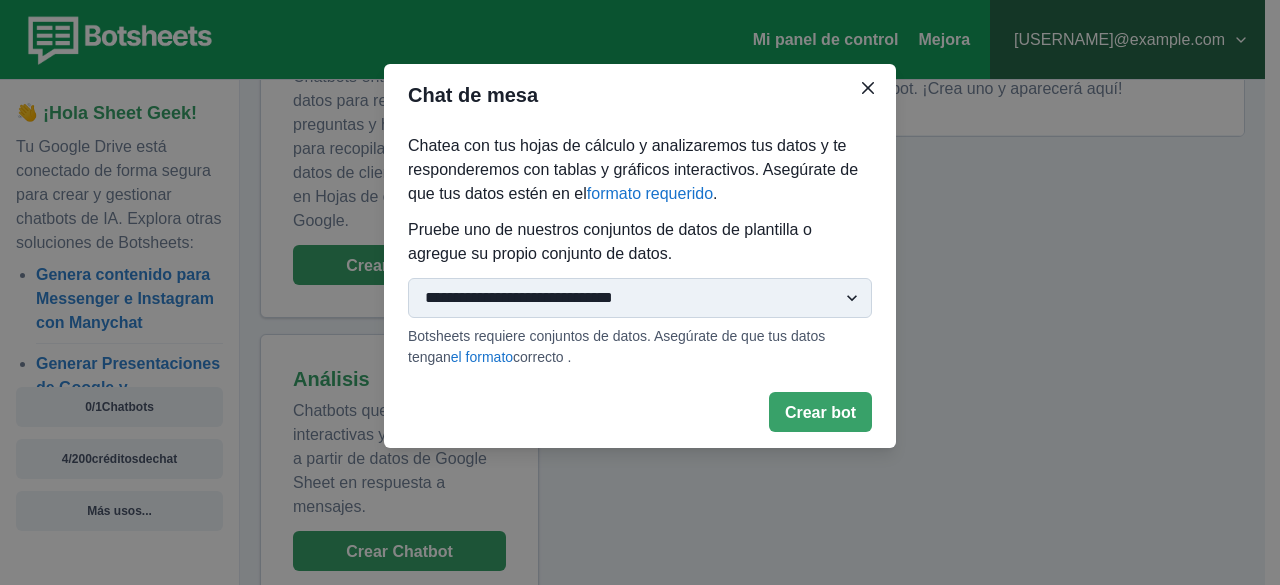 drag, startPoint x: 841, startPoint y: 317, endPoint x: 846, endPoint y: 308, distance: 10.29563 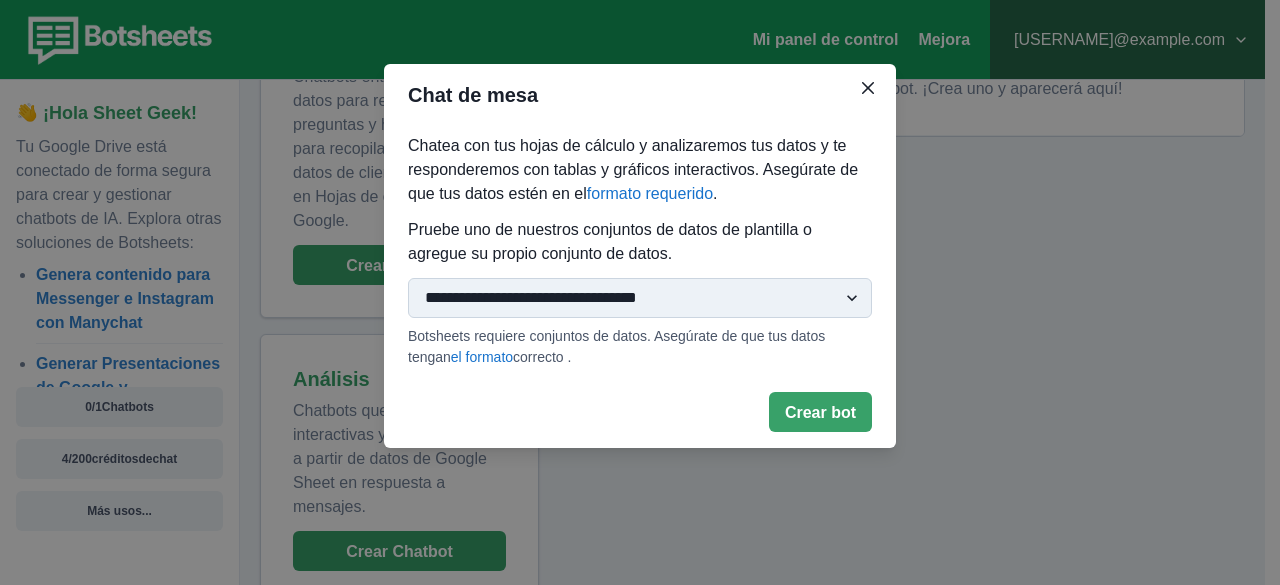click on "**********" at bounding box center [640, 298] 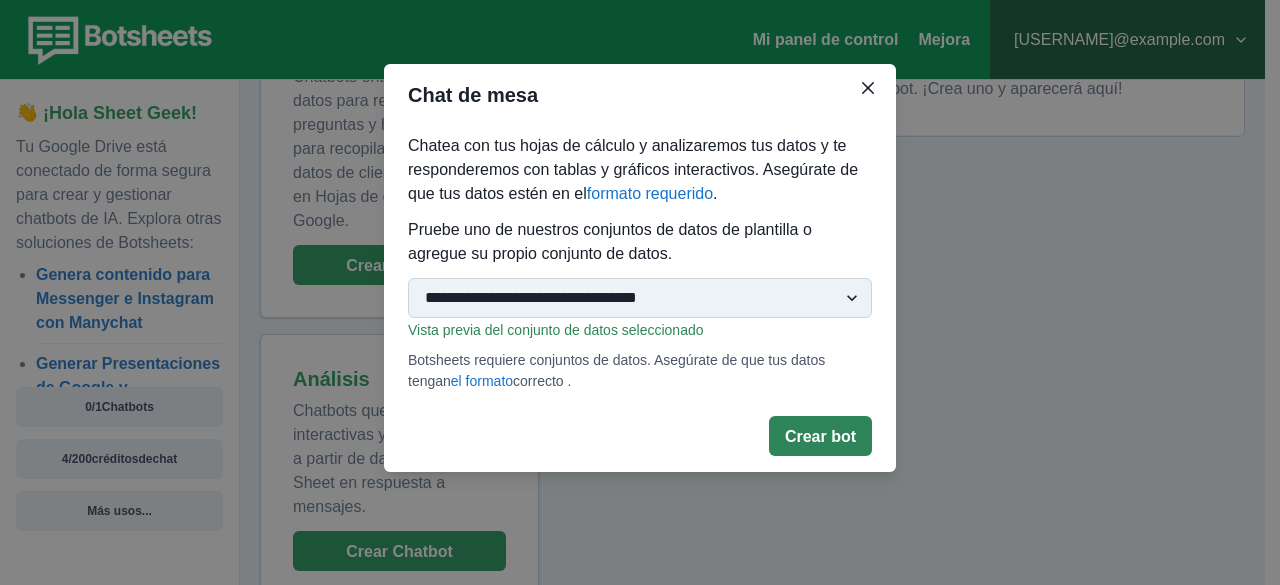 click on "Crear bot" at bounding box center (820, 436) 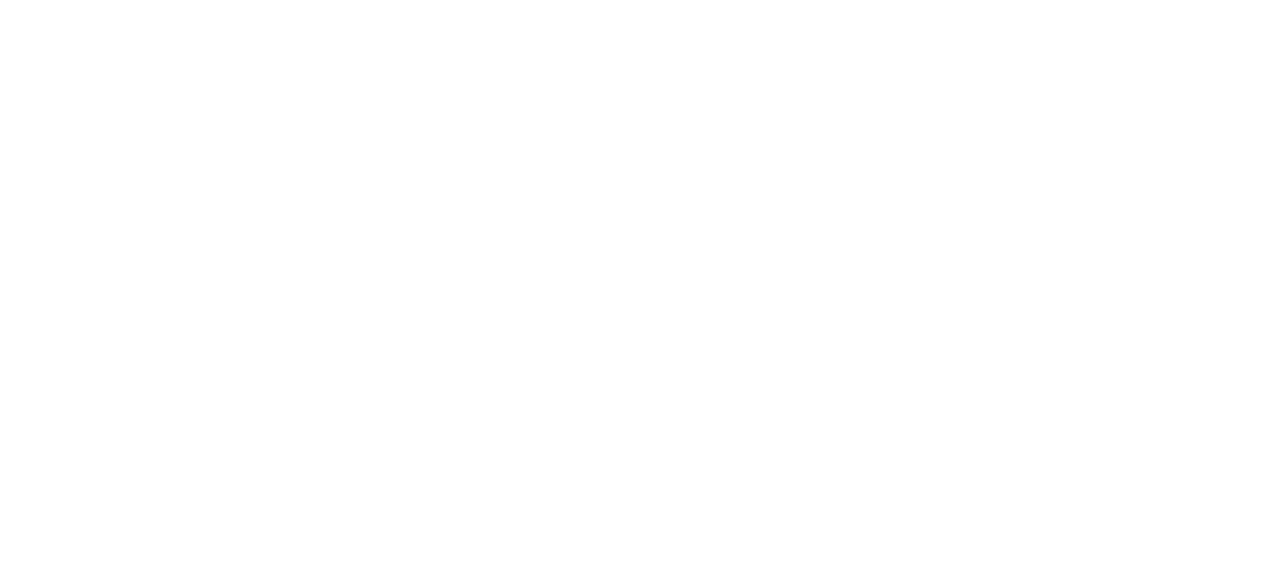 scroll, scrollTop: 0, scrollLeft: 0, axis: both 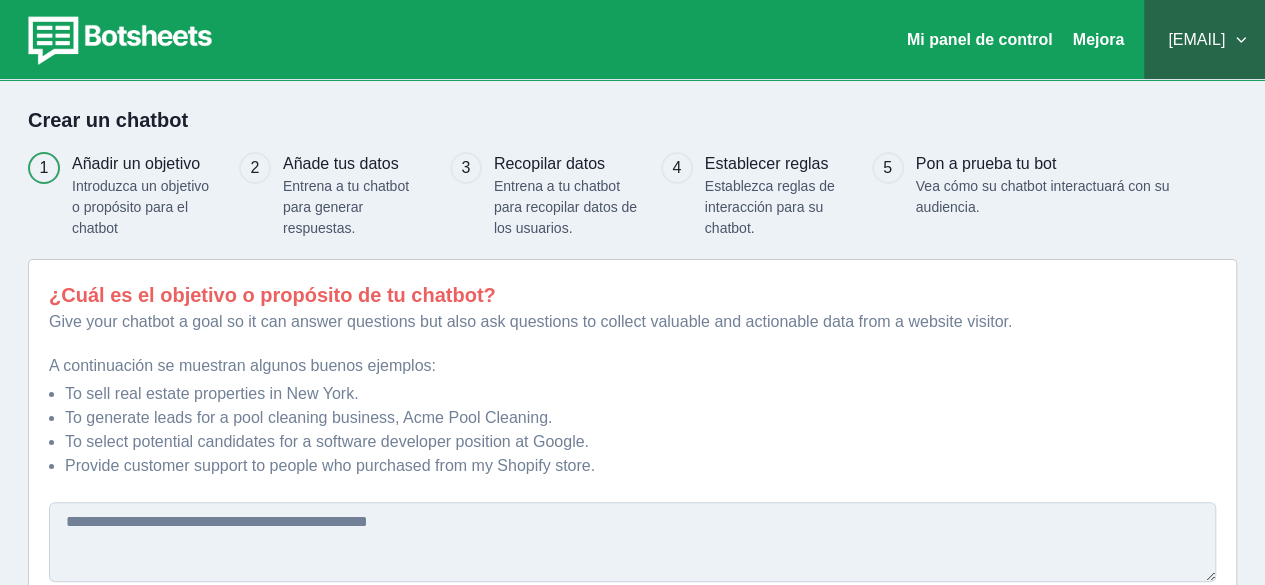 click at bounding box center [632, 542] 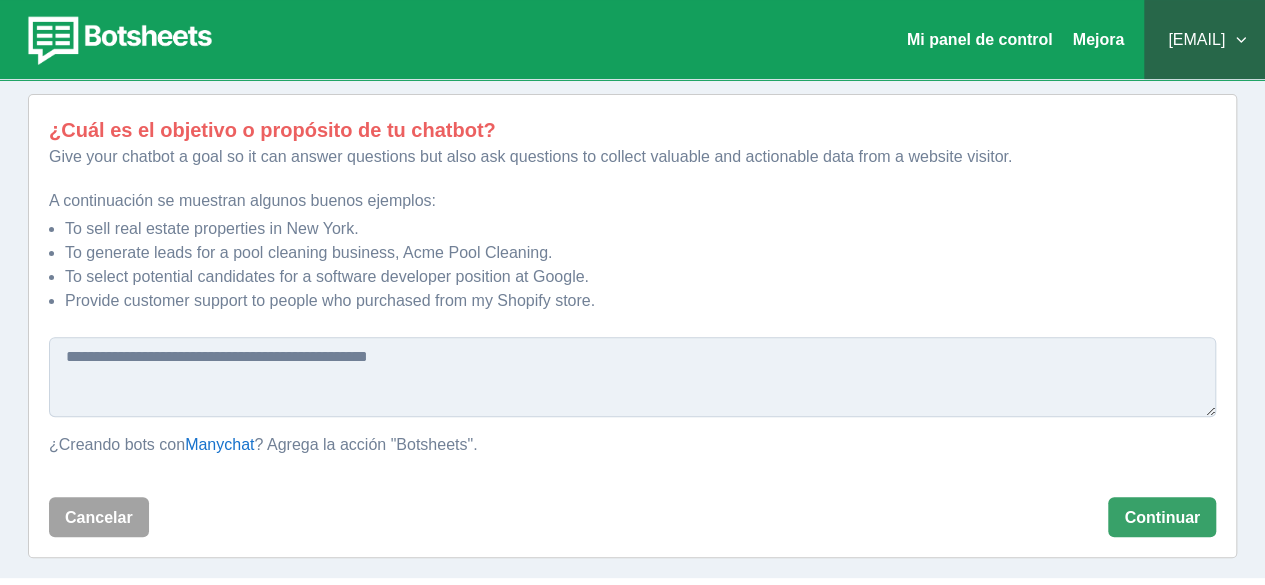 scroll, scrollTop: 0, scrollLeft: 0, axis: both 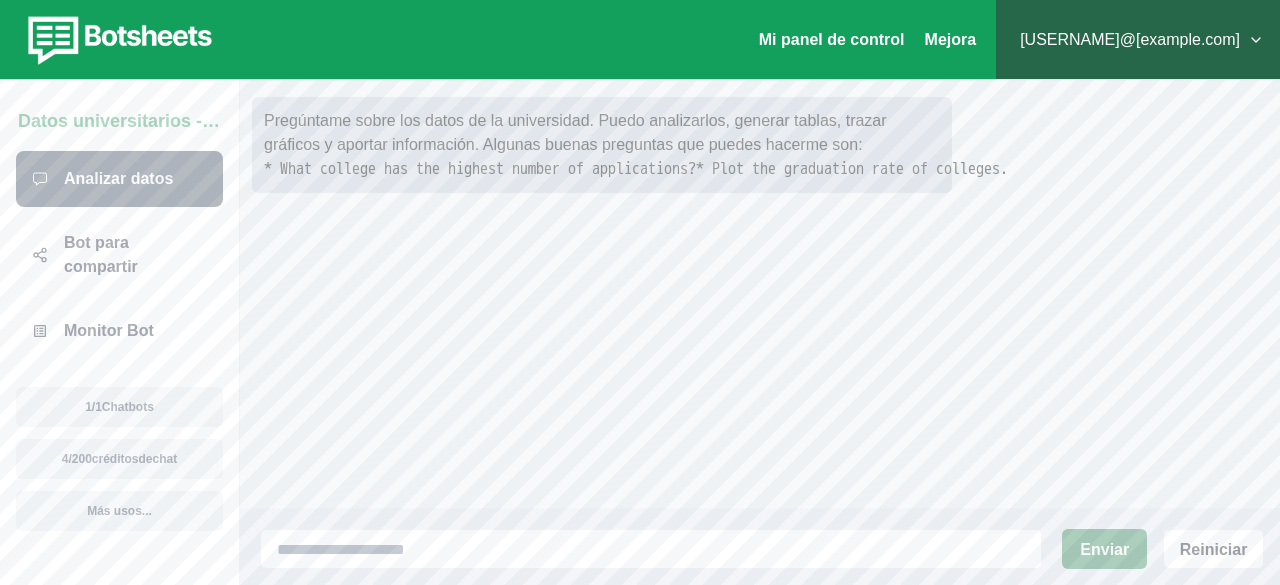 click on "Enviar" at bounding box center [1104, 549] 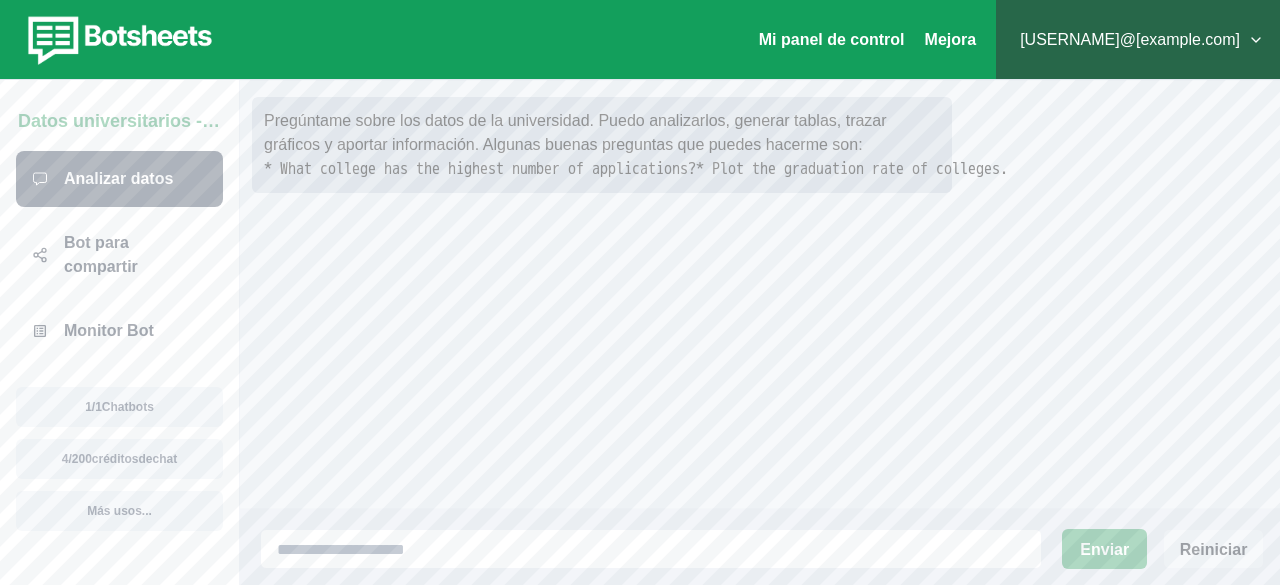 click on "Reiniciar" at bounding box center [1214, 549] 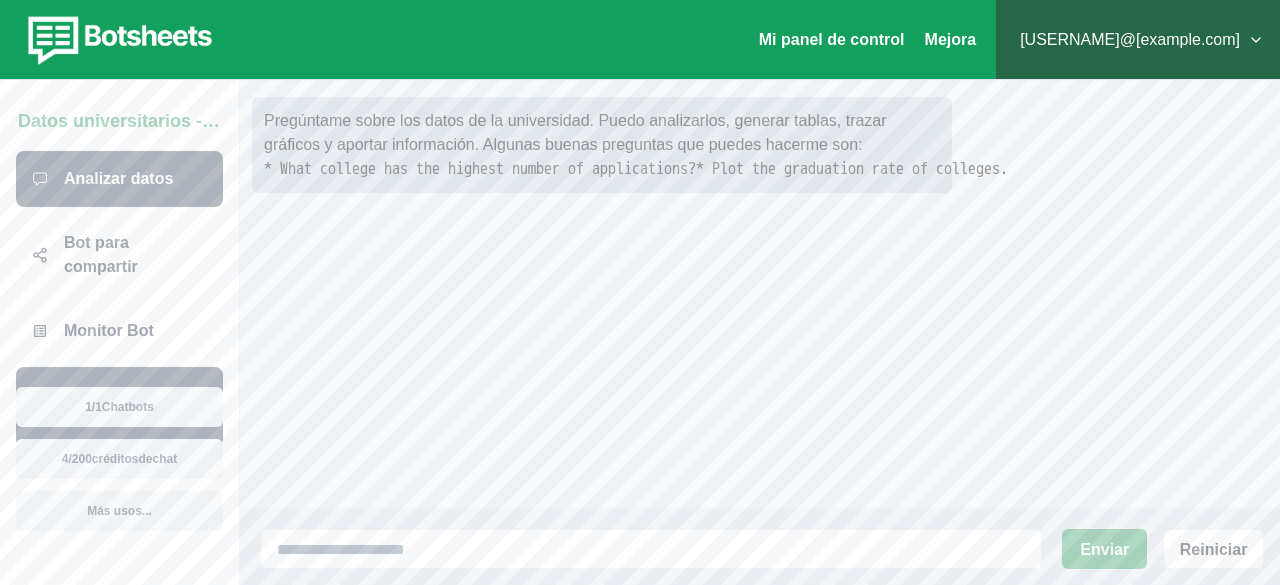 click on "Configuración del bot" at bounding box center [119, 407] 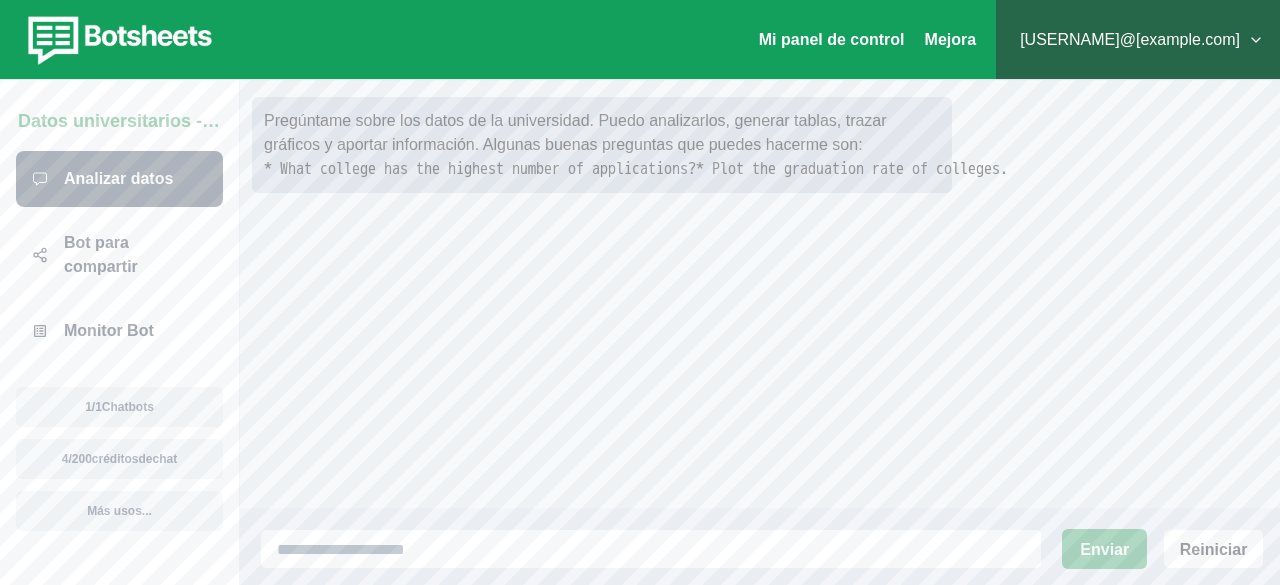 click on "1  /  1  Chatbots 4/200  créditos  de  chat Más usos..." at bounding box center (119, 478) 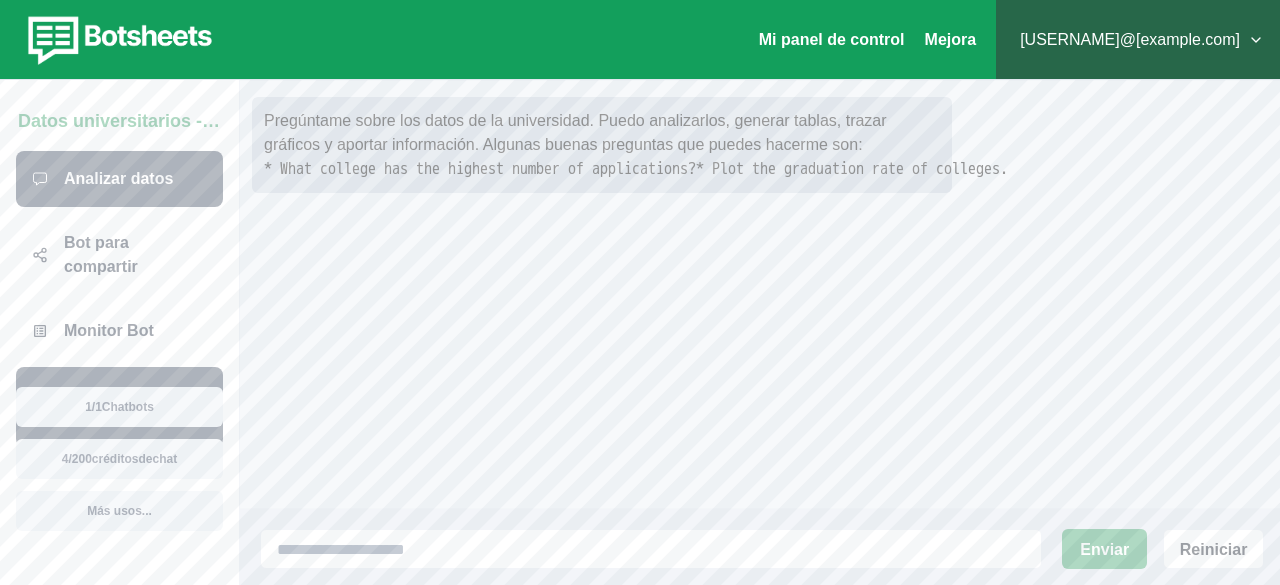 click on "Configuración del bot" at bounding box center [119, 407] 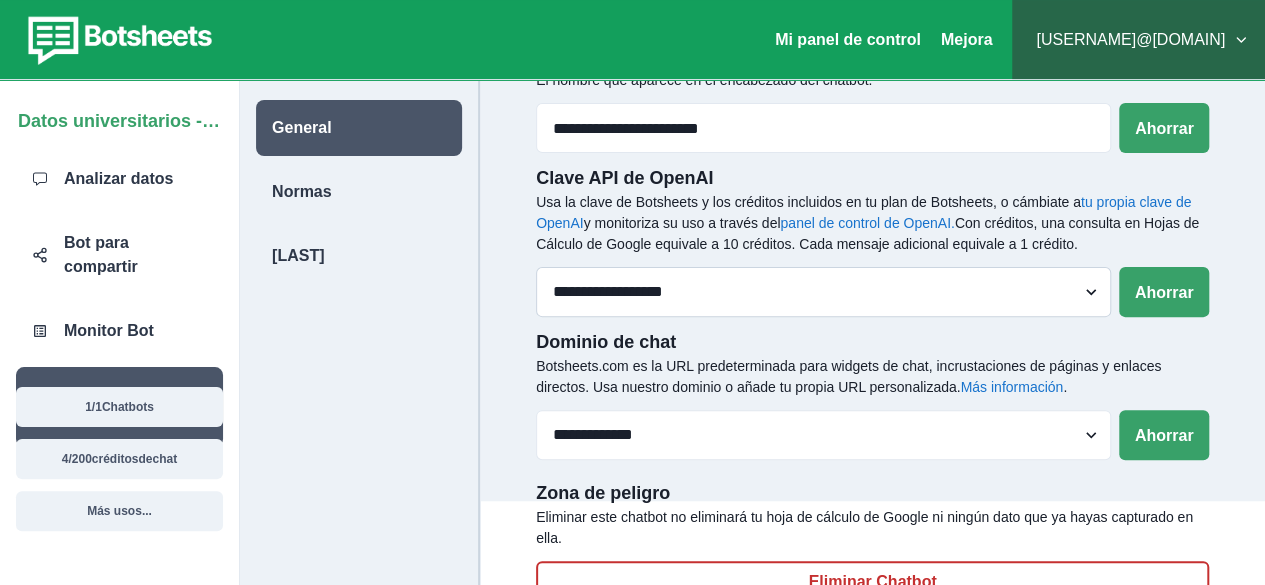 scroll, scrollTop: 180, scrollLeft: 0, axis: vertical 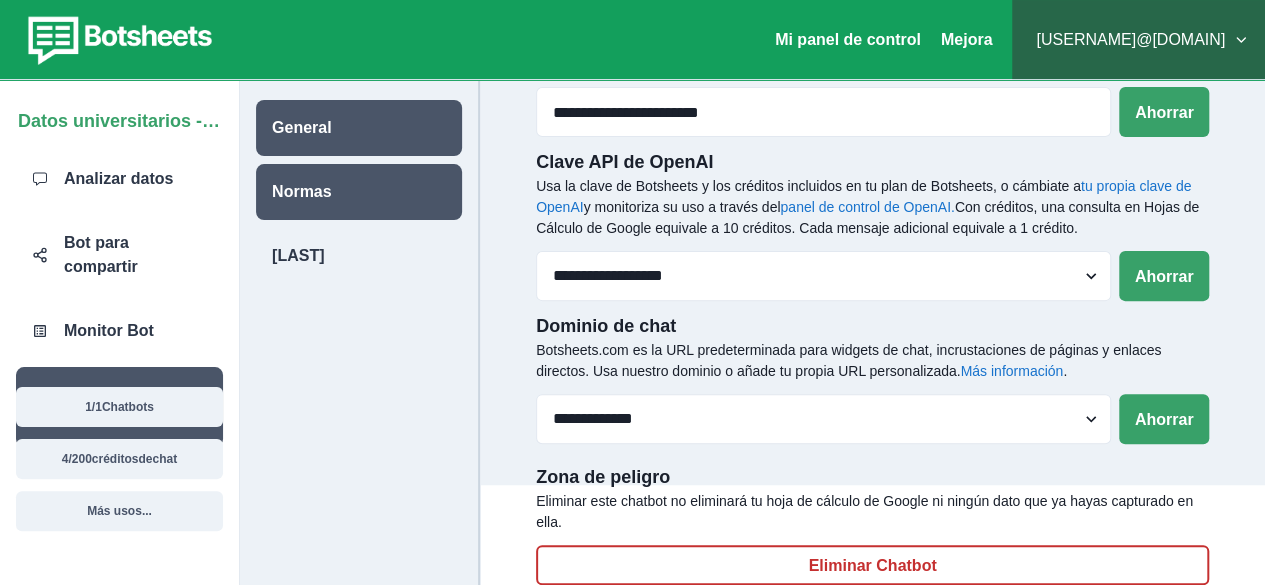 click on "Normas" at bounding box center [359, 192] 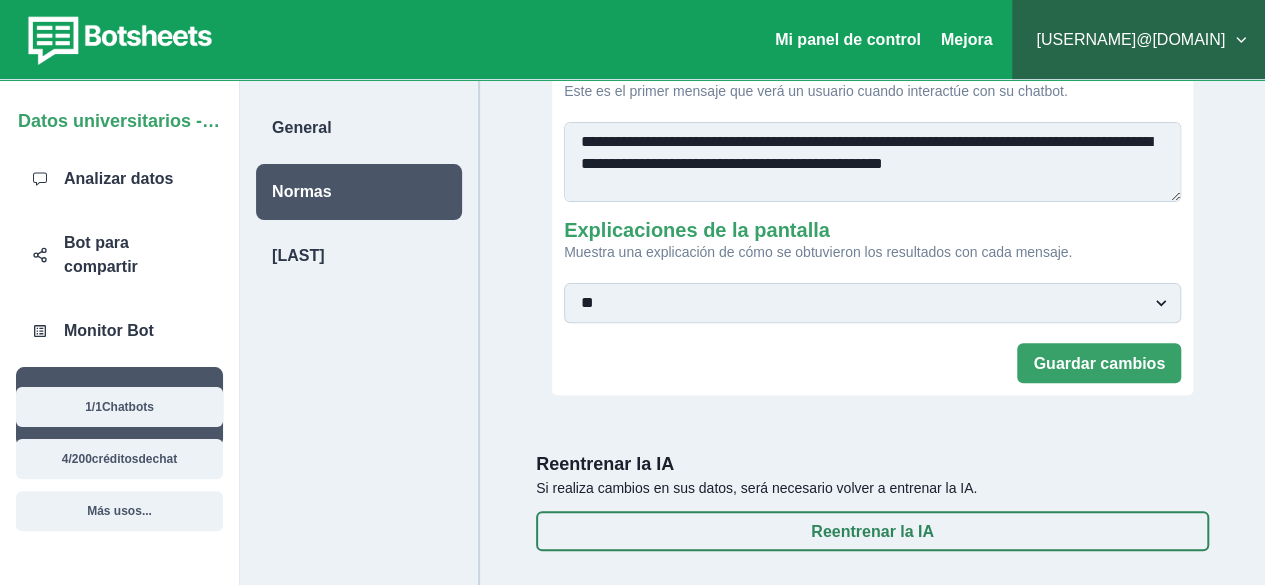 scroll, scrollTop: 0, scrollLeft: 0, axis: both 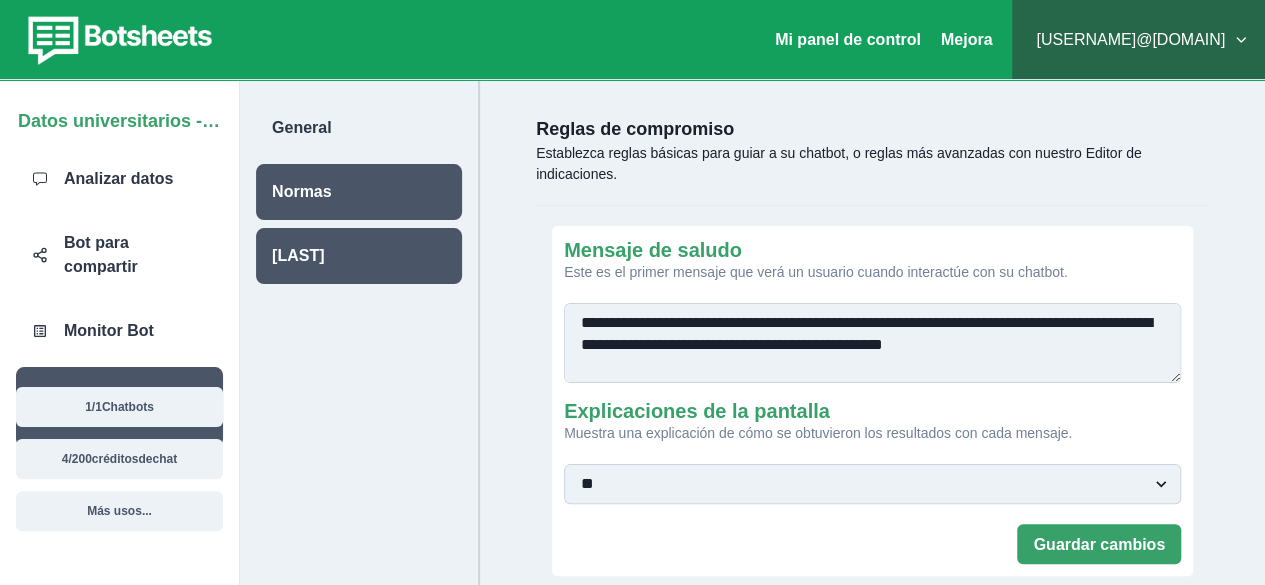 click on "Herrada" at bounding box center [298, 255] 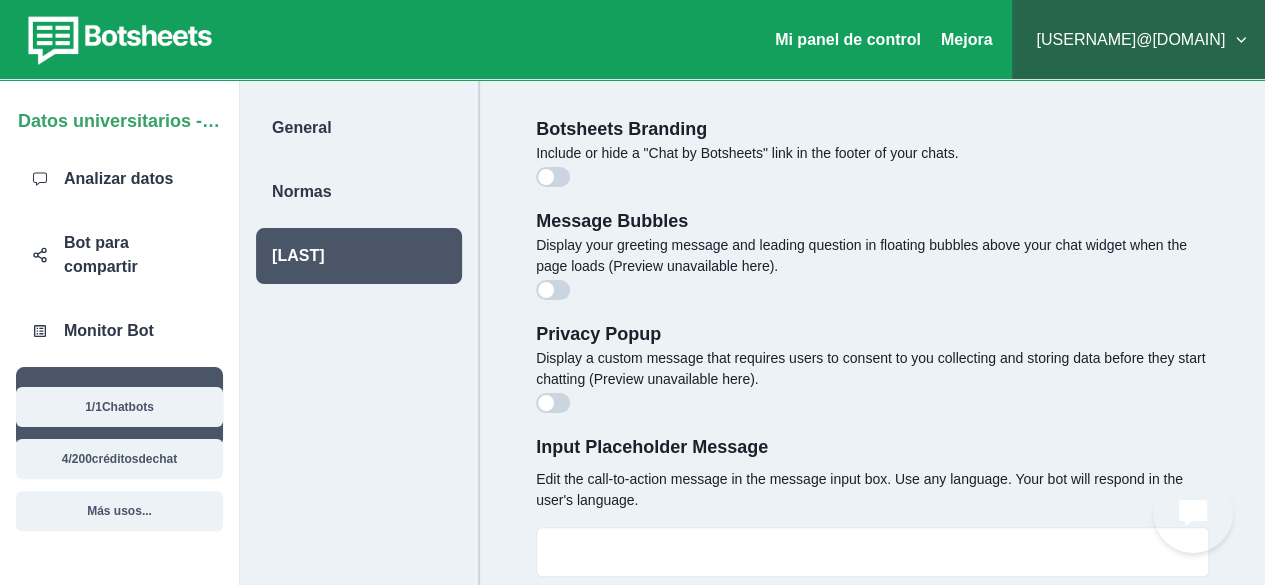 type on "**********" 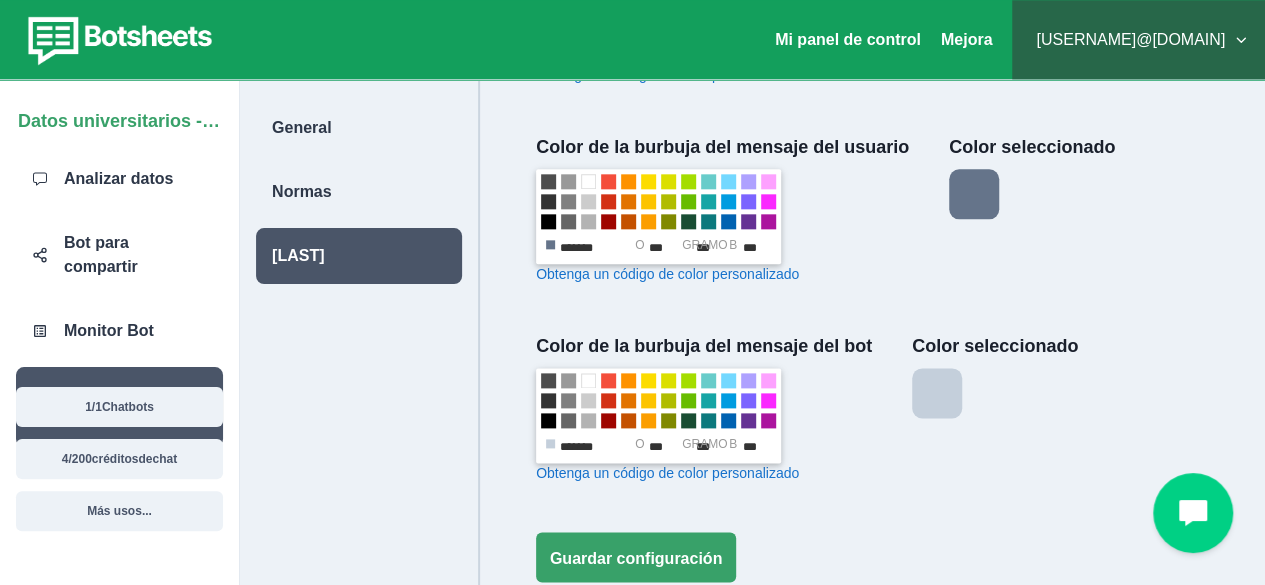 scroll, scrollTop: 1134, scrollLeft: 0, axis: vertical 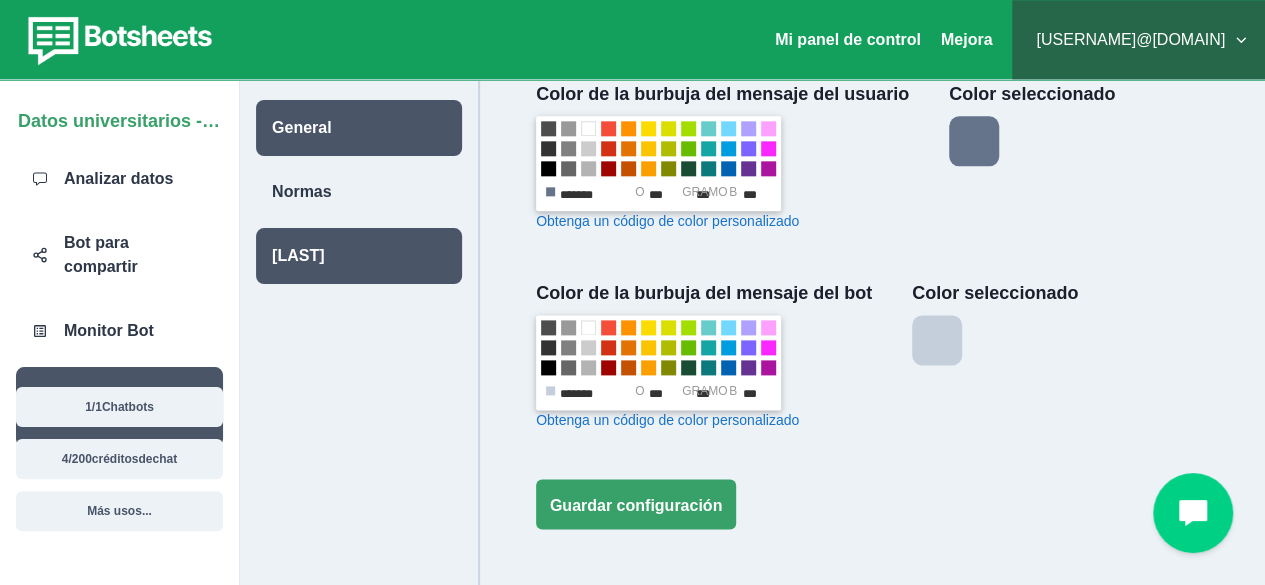 click on "General" at bounding box center (302, 128) 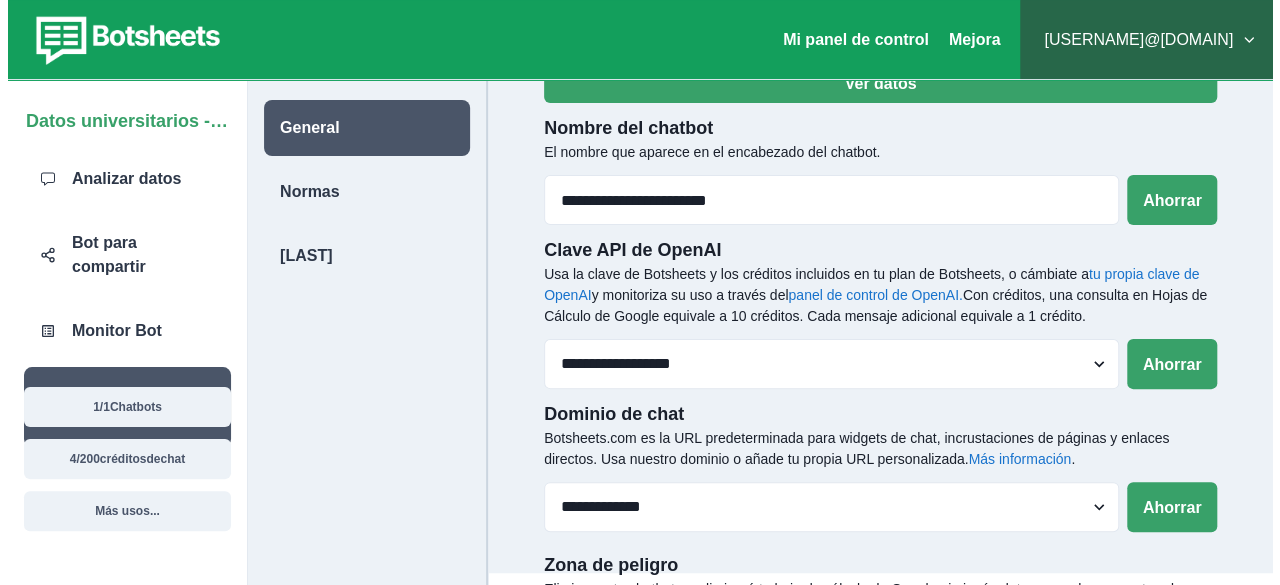 scroll, scrollTop: 180, scrollLeft: 0, axis: vertical 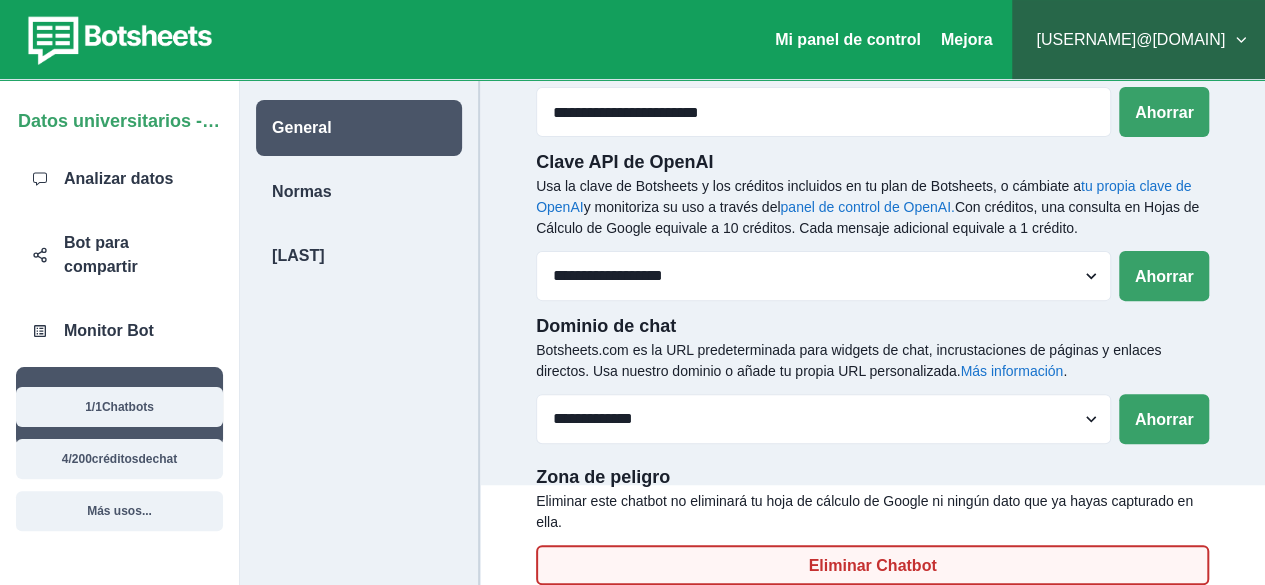 click on "Eliminar Chatbot" at bounding box center [872, 565] 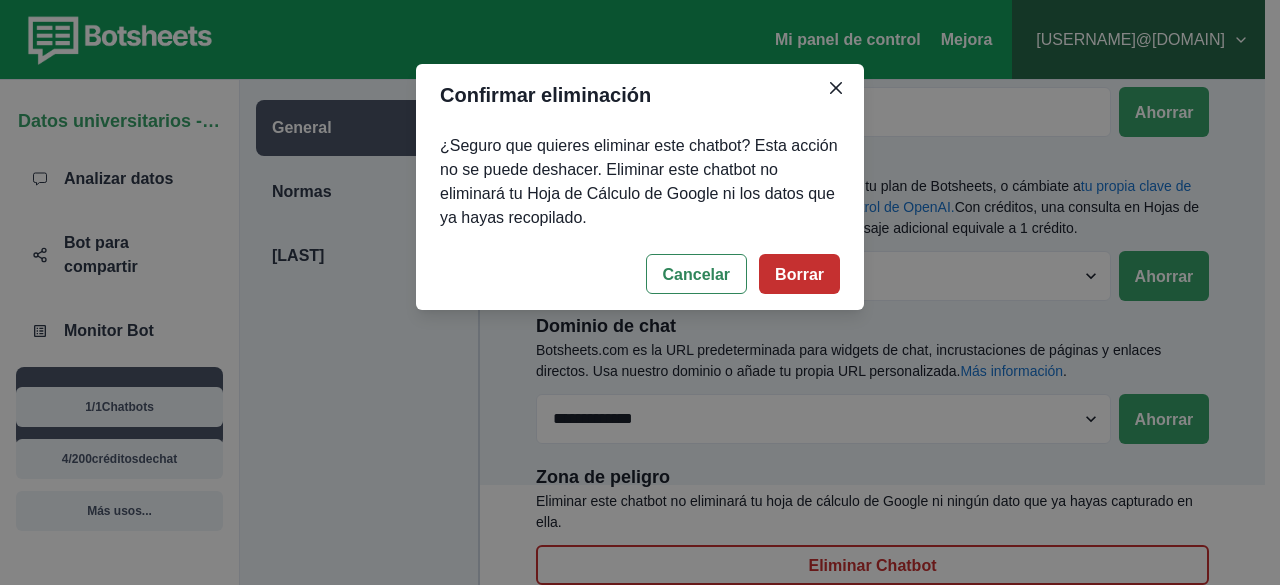 click on "Borrar" at bounding box center [799, 274] 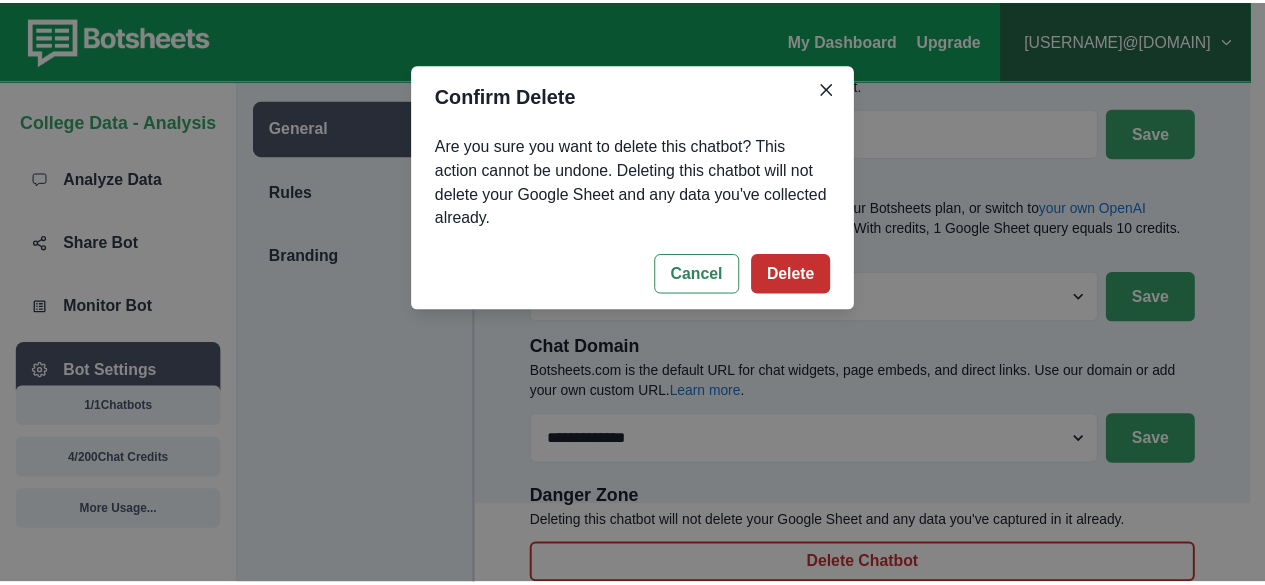 scroll, scrollTop: 158, scrollLeft: 0, axis: vertical 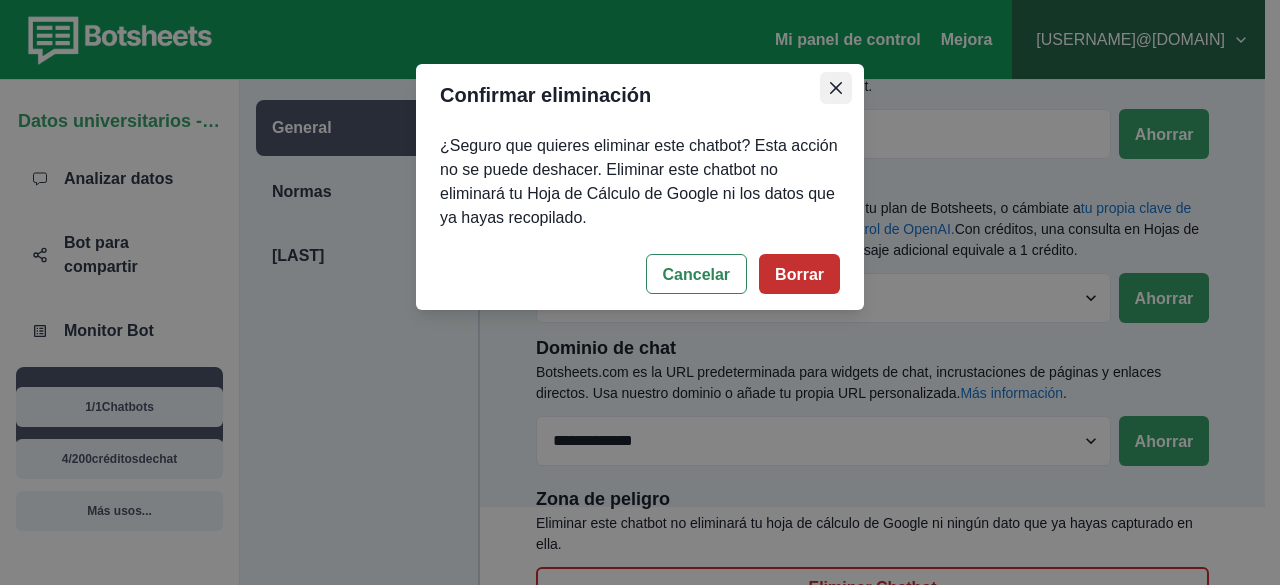 click at bounding box center [836, 88] 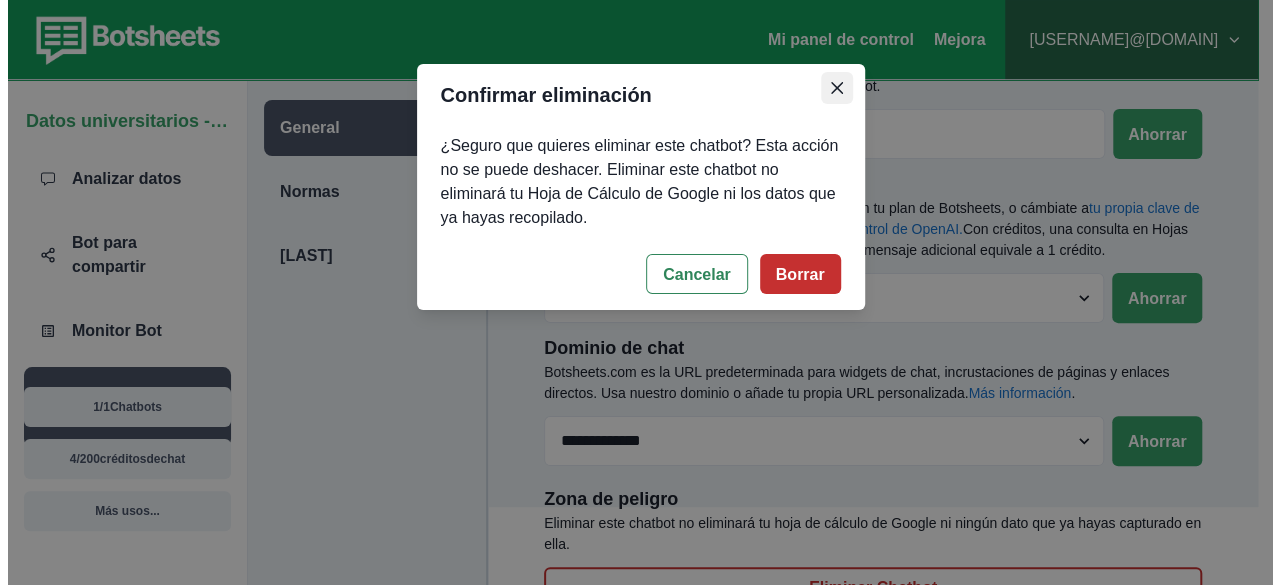 scroll, scrollTop: 180, scrollLeft: 0, axis: vertical 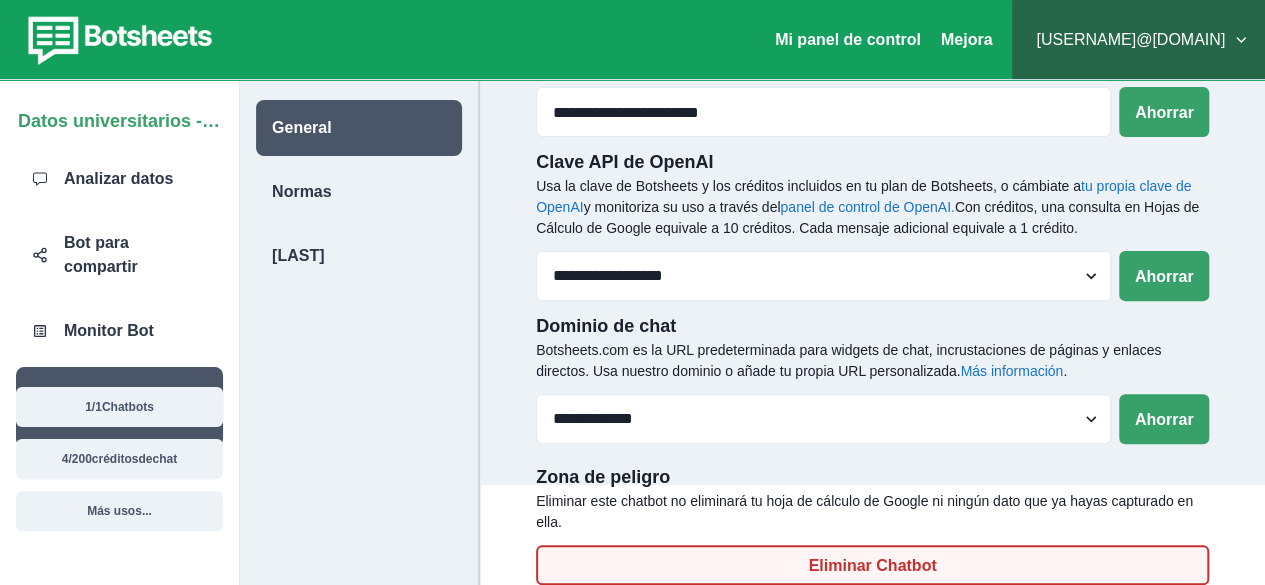 click on "Eliminar Chatbot" at bounding box center [872, 565] 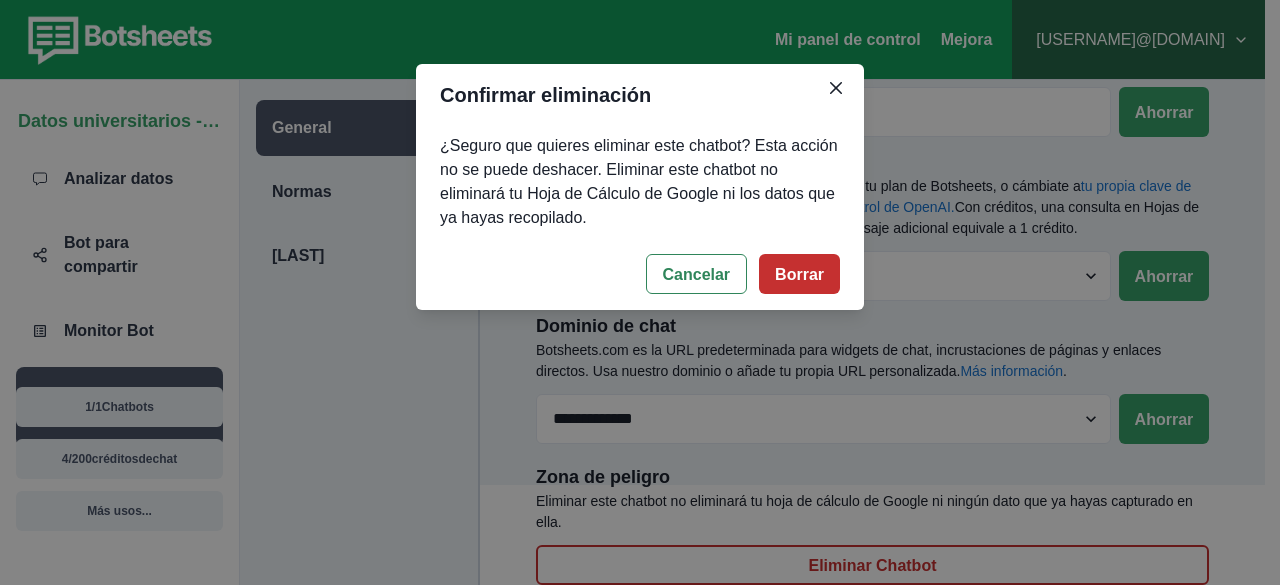 click on "Borrar" at bounding box center (799, 274) 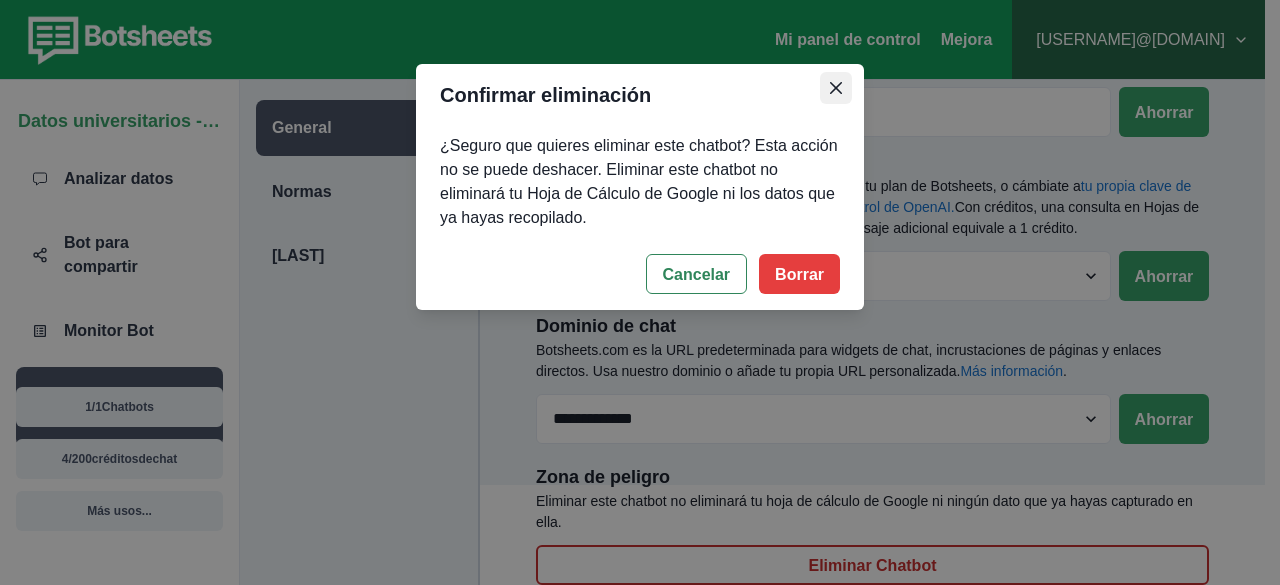 click at bounding box center (836, 88) 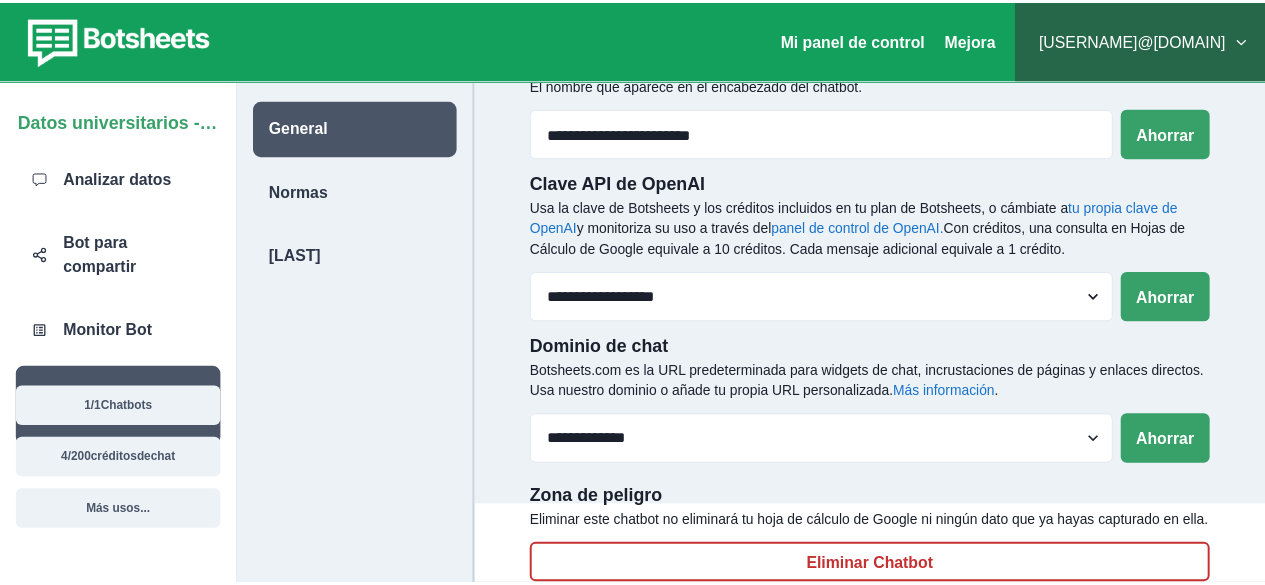 scroll, scrollTop: 180, scrollLeft: 0, axis: vertical 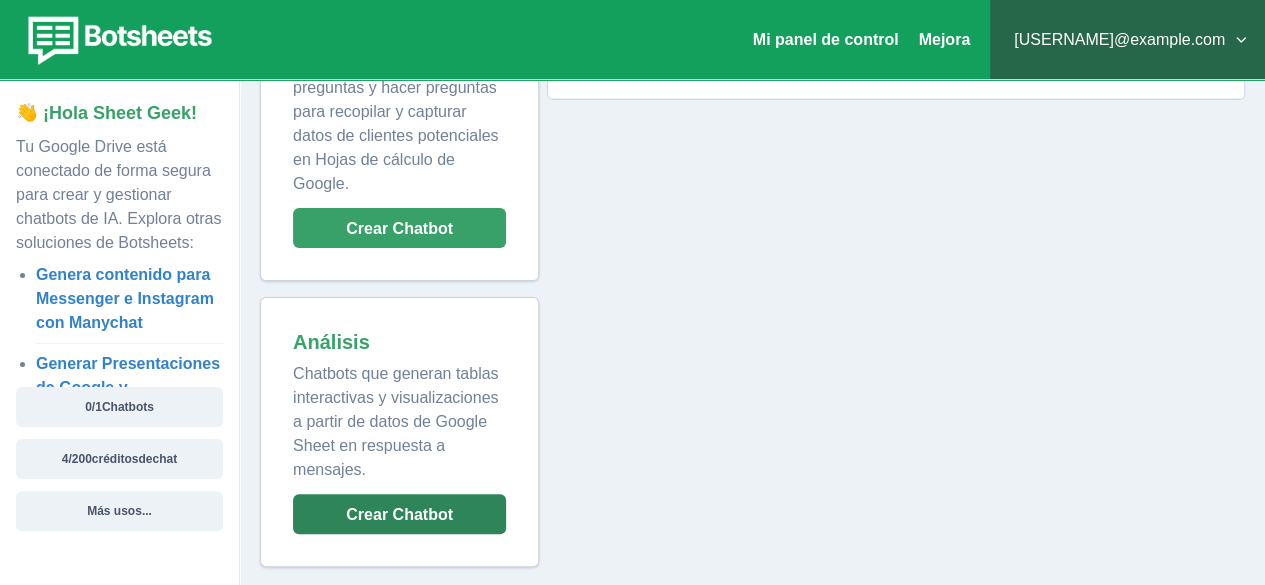click on "Crear Chatbot" at bounding box center [399, 514] 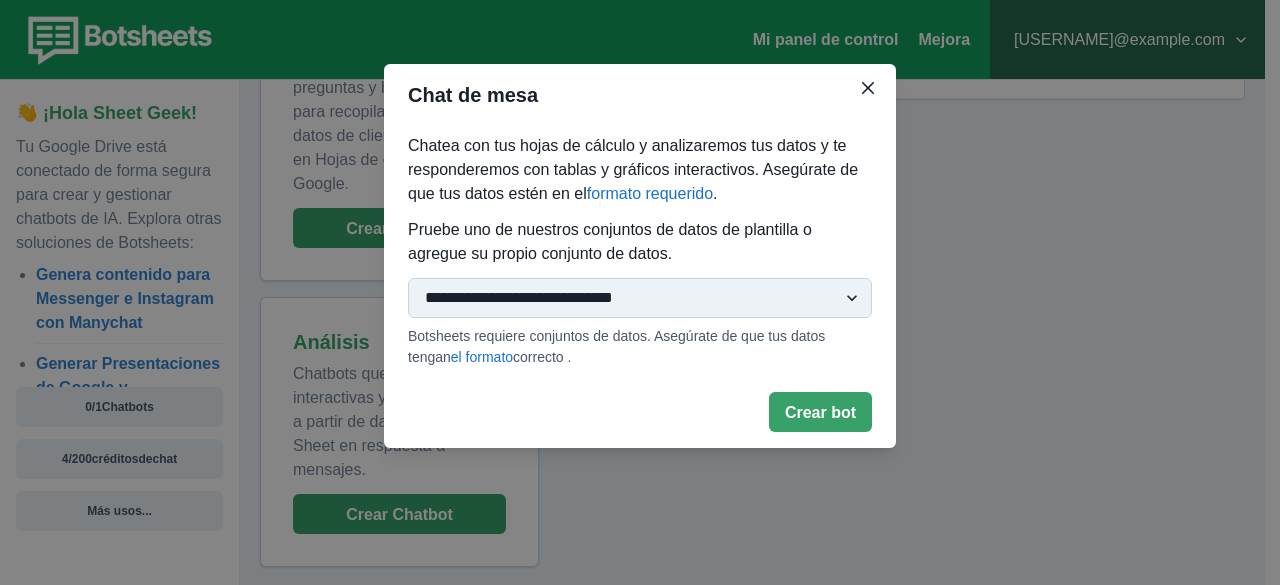 click on "**********" at bounding box center [640, 298] 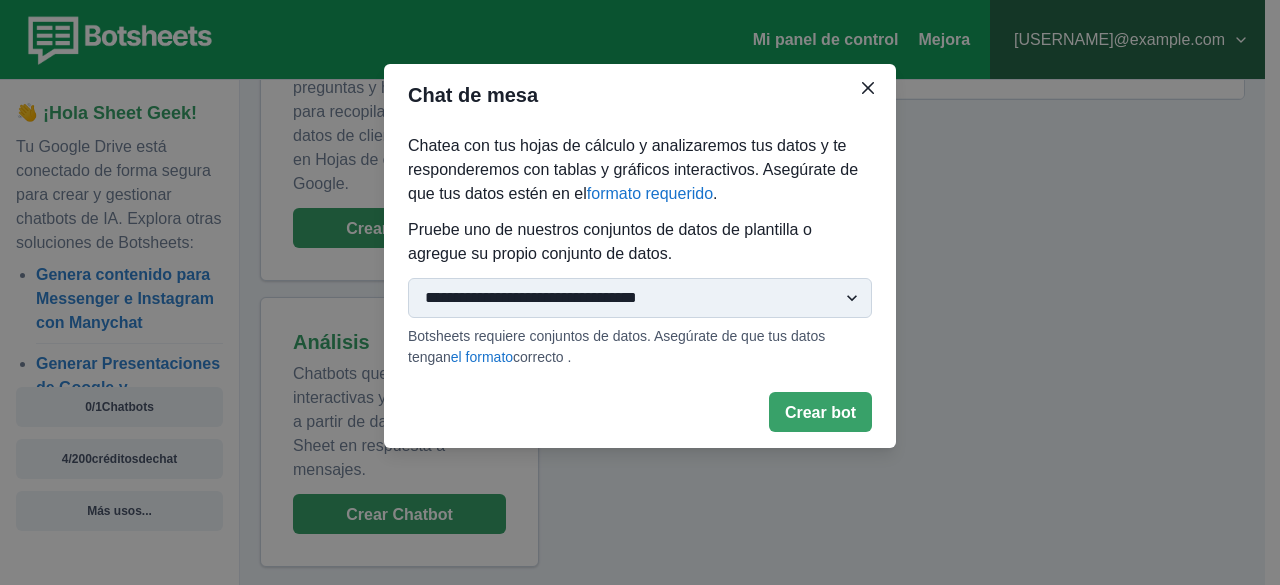 click on "**********" at bounding box center [640, 298] 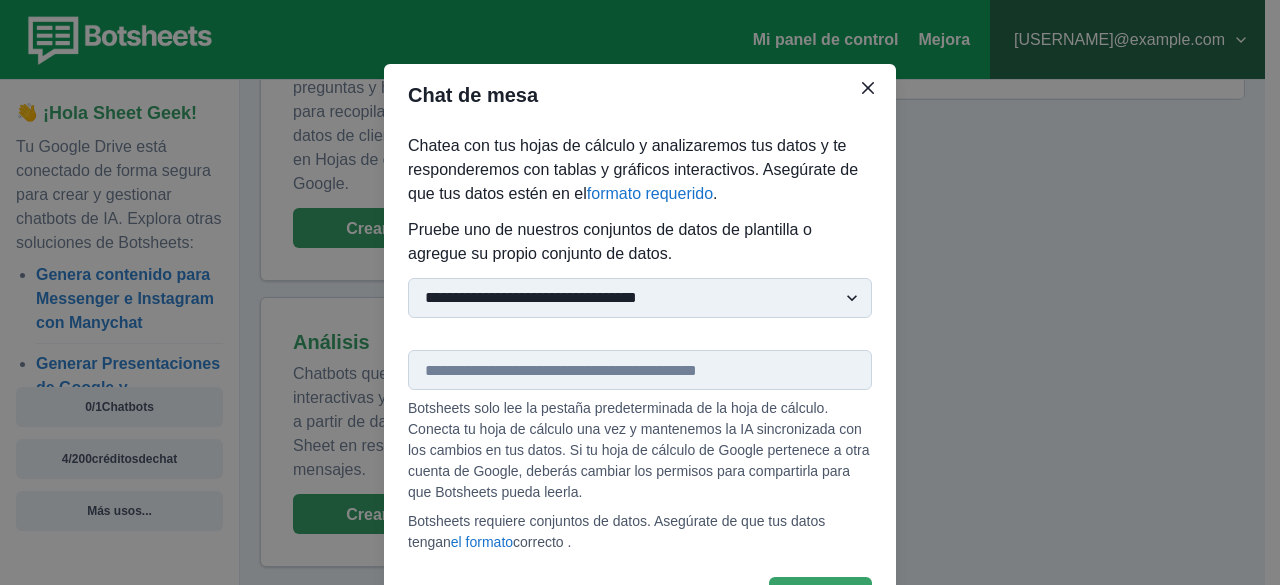 click at bounding box center [640, 370] 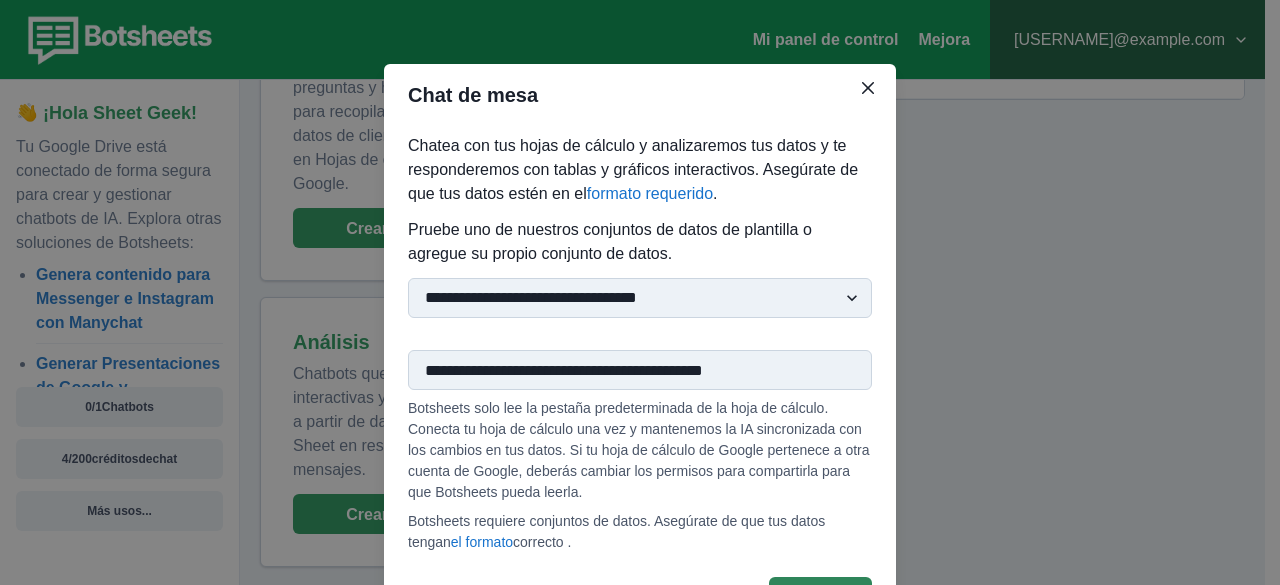 click on "Crear bot" at bounding box center (820, 597) 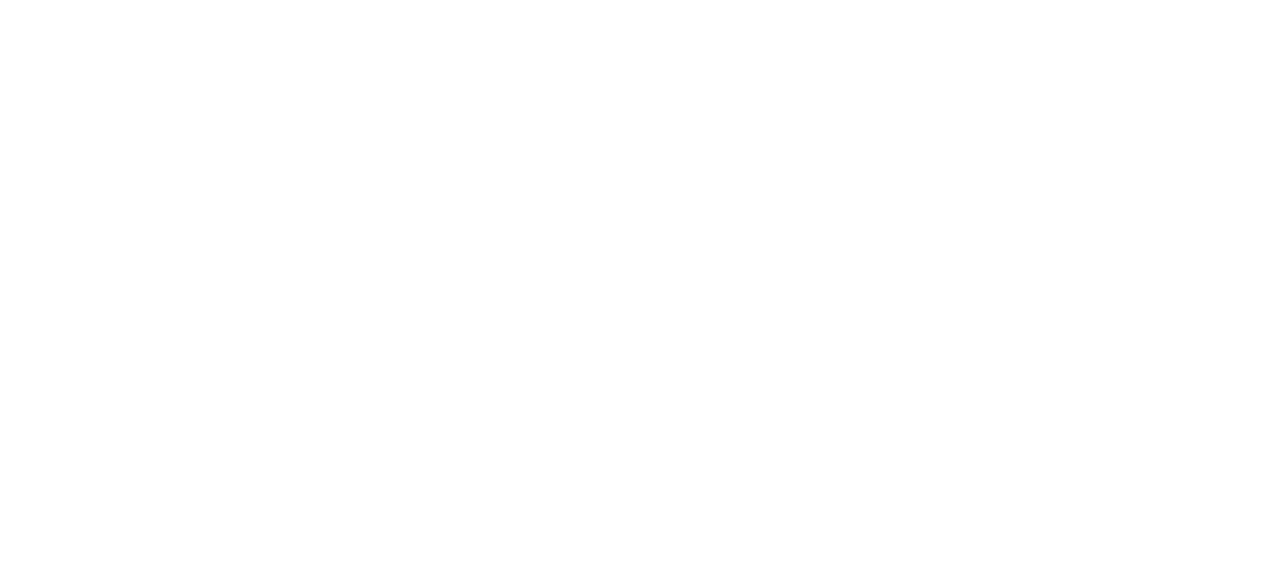 scroll, scrollTop: 0, scrollLeft: 0, axis: both 